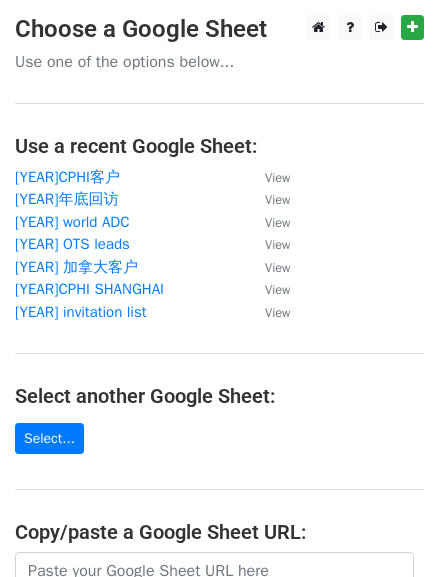 scroll, scrollTop: 0, scrollLeft: 0, axis: both 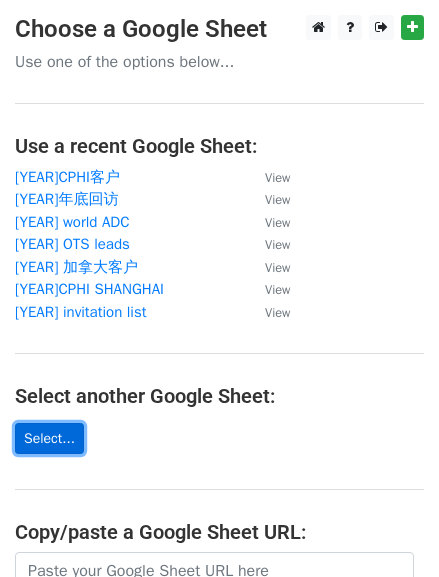 click on "Select..." at bounding box center [49, 438] 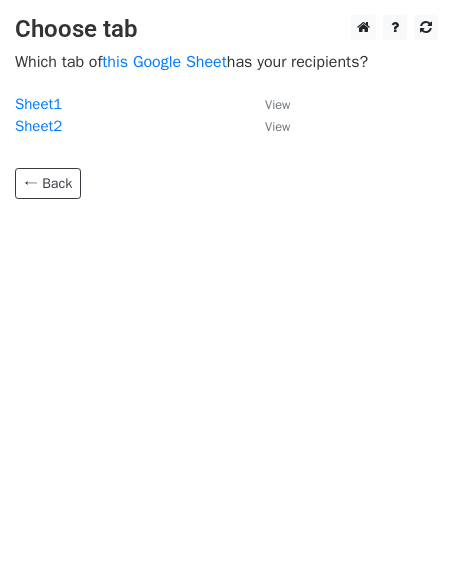 scroll, scrollTop: 0, scrollLeft: 0, axis: both 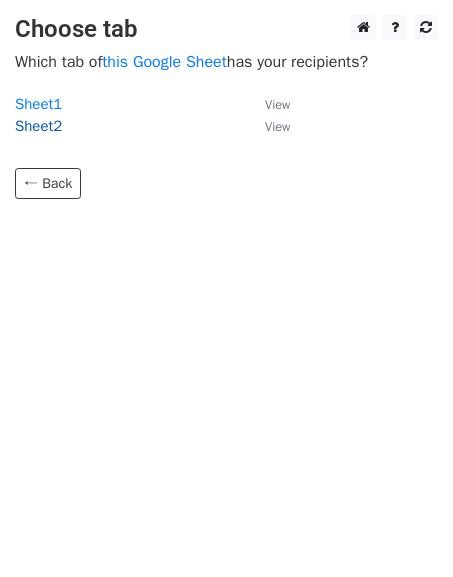 click on "Sheet2" at bounding box center (38, 126) 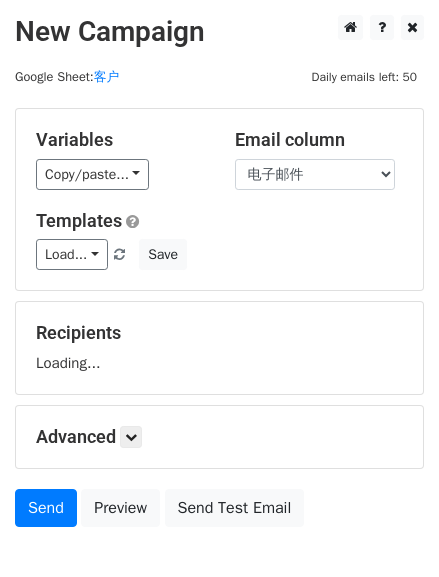 scroll, scrollTop: 0, scrollLeft: 0, axis: both 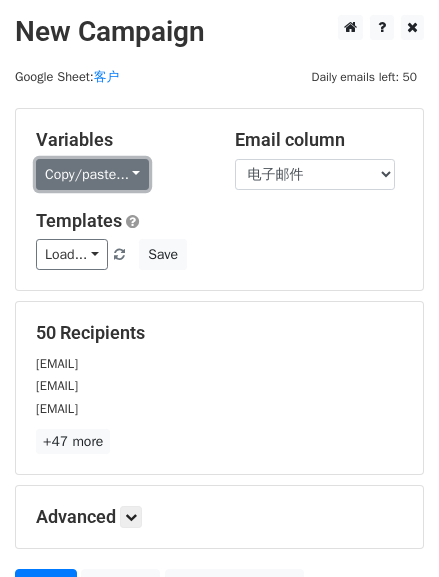 click on "Copy/paste..." at bounding box center (92, 174) 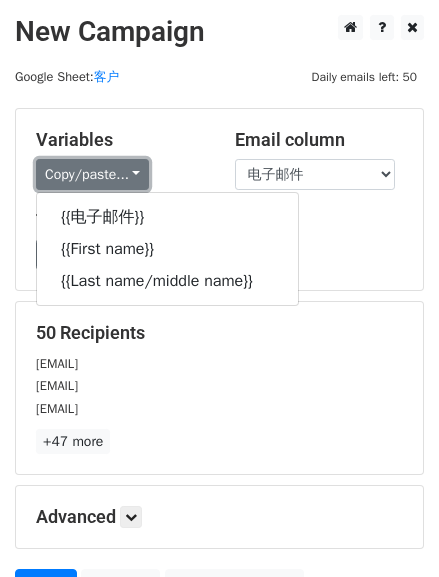 click on "Copy/paste..." at bounding box center [92, 174] 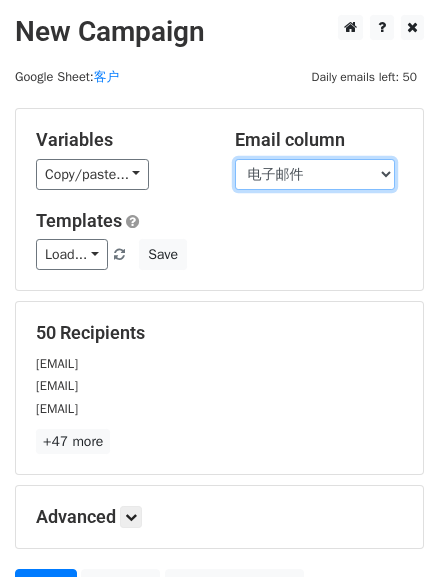 click on "电子邮件
First name
Last name/middle name" at bounding box center [315, 174] 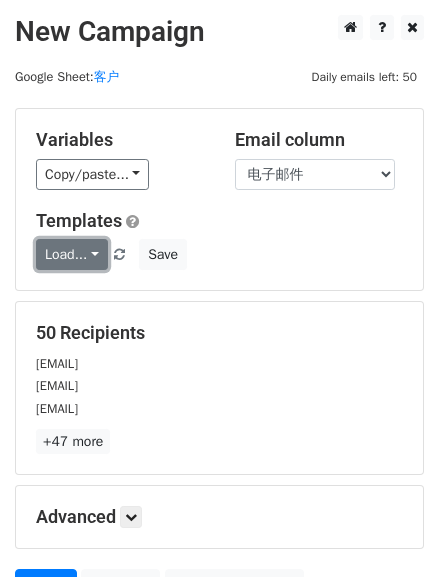 click on "Load..." at bounding box center [72, 254] 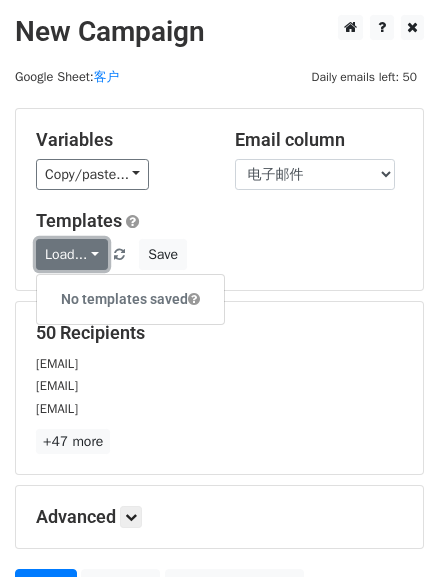click on "Load..." at bounding box center (72, 254) 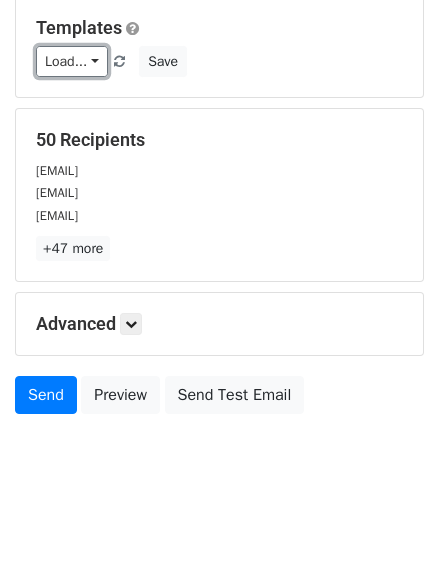 scroll, scrollTop: 197, scrollLeft: 0, axis: vertical 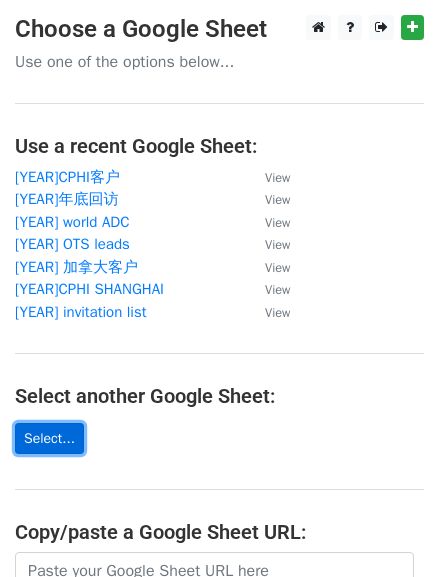 click on "Select..." at bounding box center (49, 438) 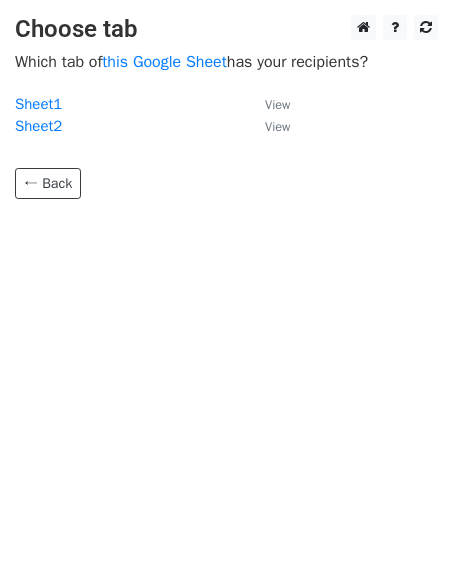 scroll, scrollTop: 0, scrollLeft: 0, axis: both 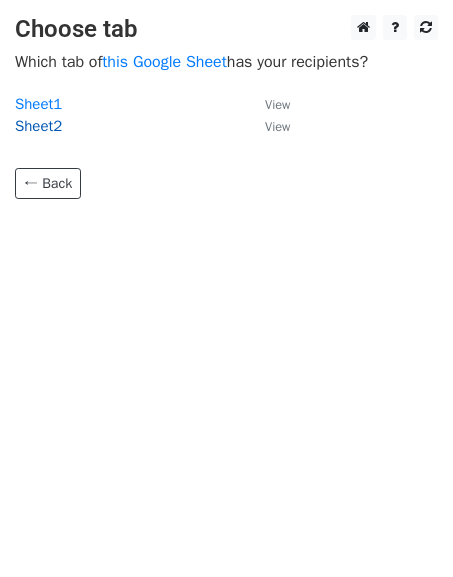 click on "Sheet2" at bounding box center [38, 126] 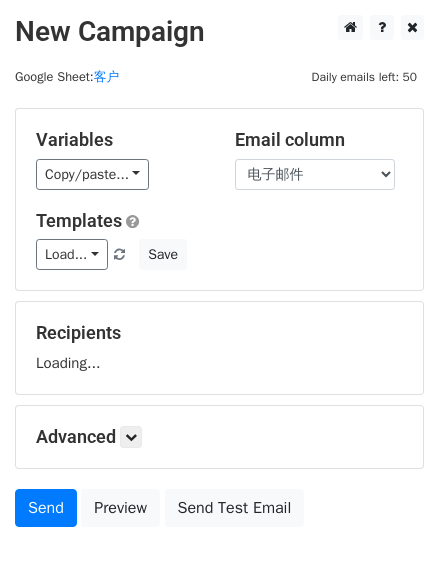 scroll, scrollTop: 0, scrollLeft: 0, axis: both 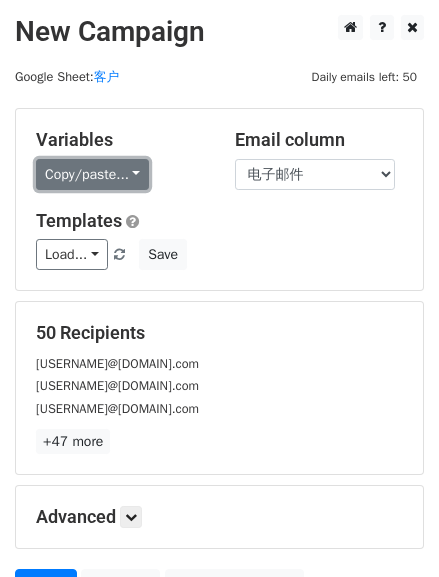 click on "Copy/paste..." at bounding box center (92, 174) 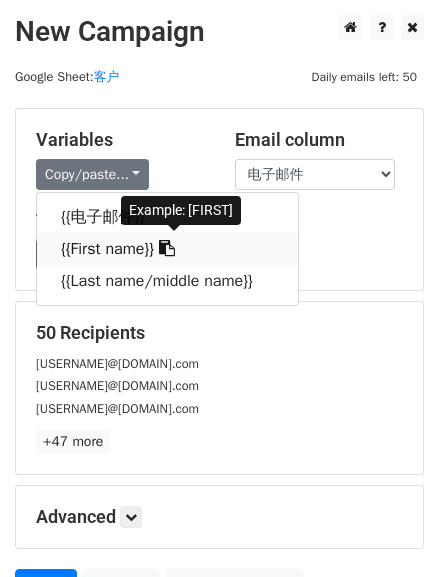 click on "{{First name}}" at bounding box center (167, 249) 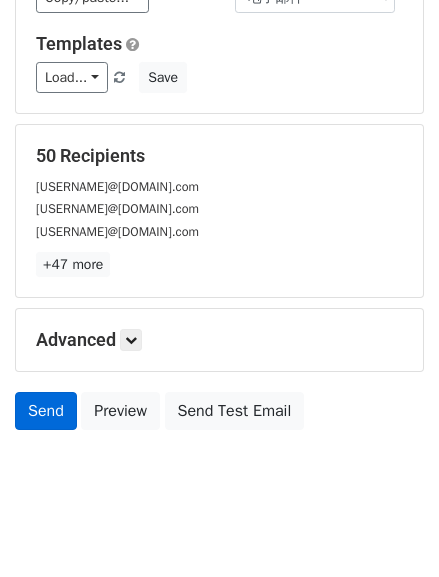 scroll, scrollTop: 181, scrollLeft: 0, axis: vertical 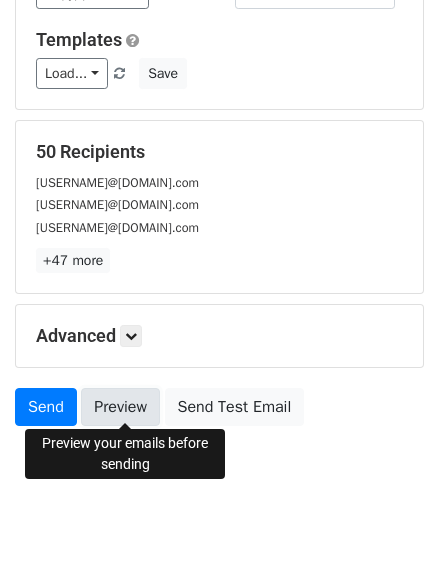 click on "Preview" at bounding box center [120, 407] 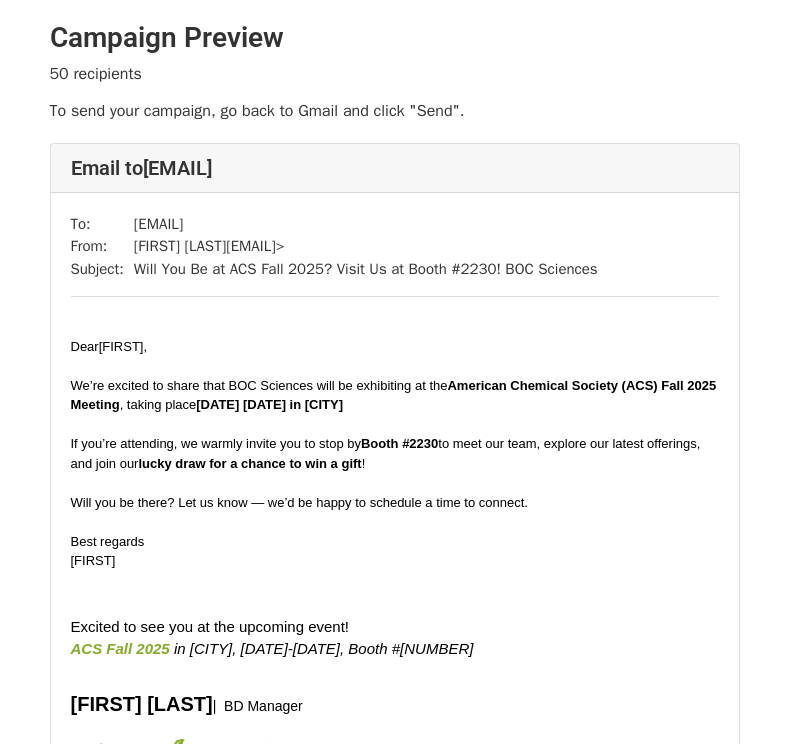 scroll, scrollTop: 0, scrollLeft: 0, axis: both 